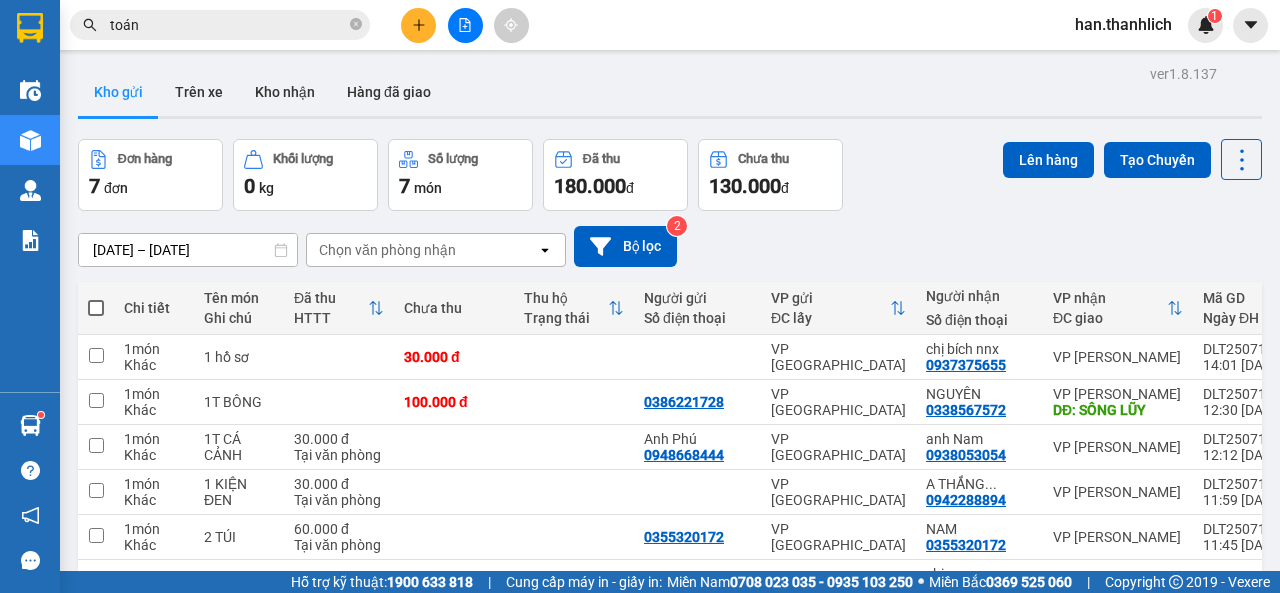 scroll, scrollTop: 0, scrollLeft: 0, axis: both 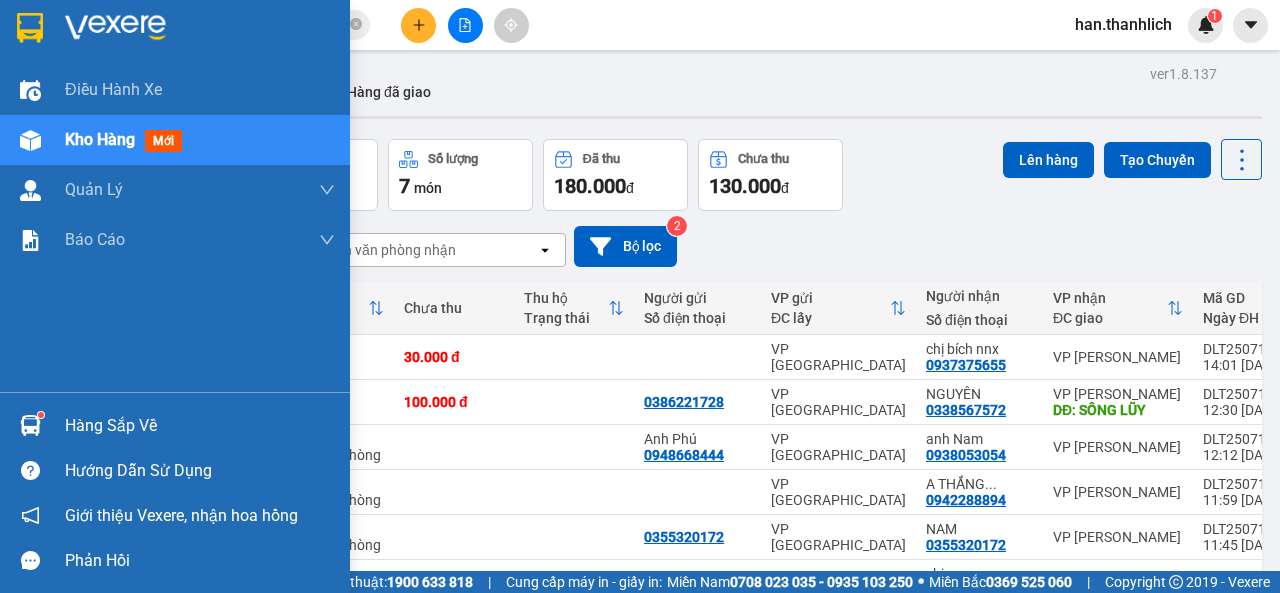 drag, startPoint x: 39, startPoint y: 417, endPoint x: 47, endPoint y: 409, distance: 11.313708 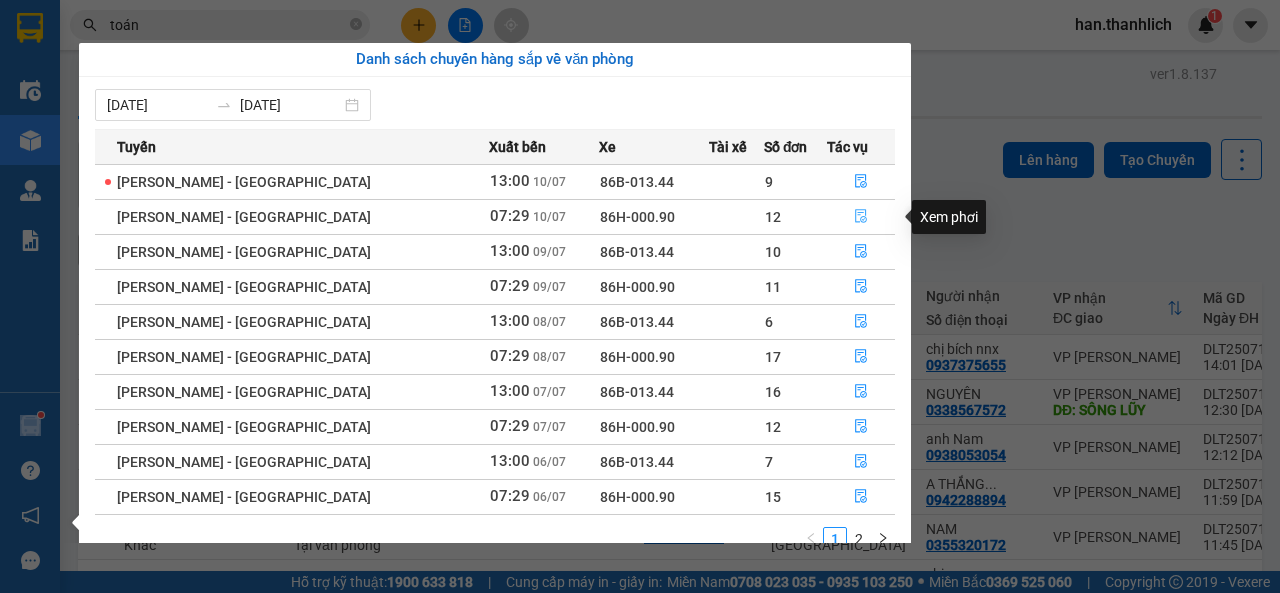 click at bounding box center (861, 217) 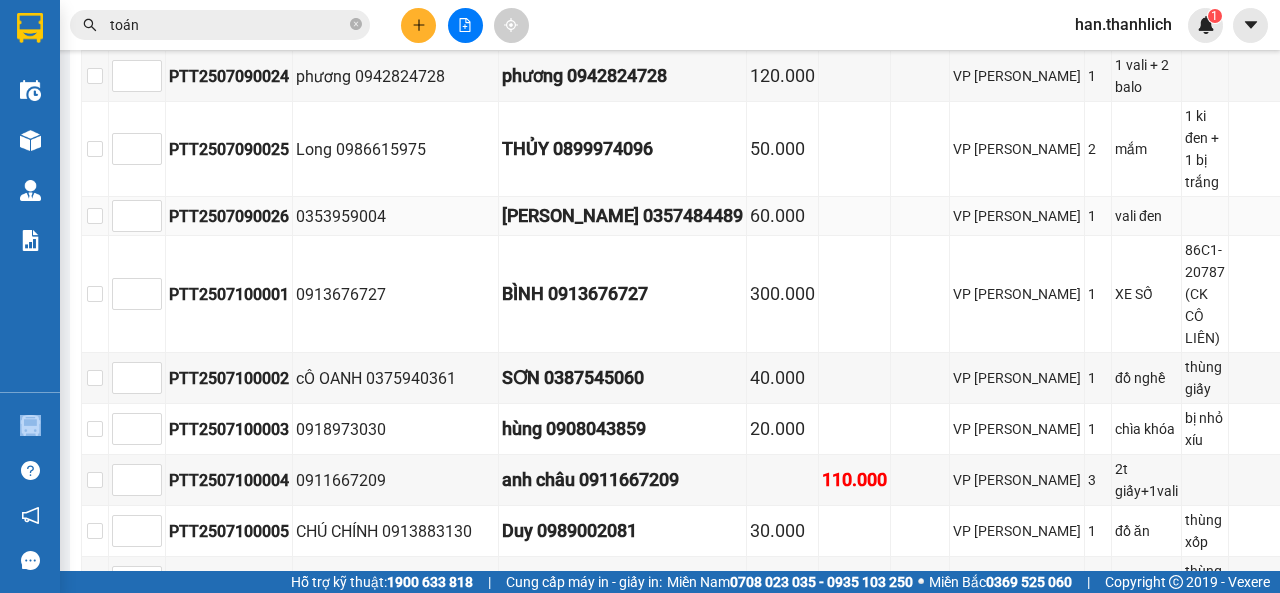 scroll, scrollTop: 875, scrollLeft: 0, axis: vertical 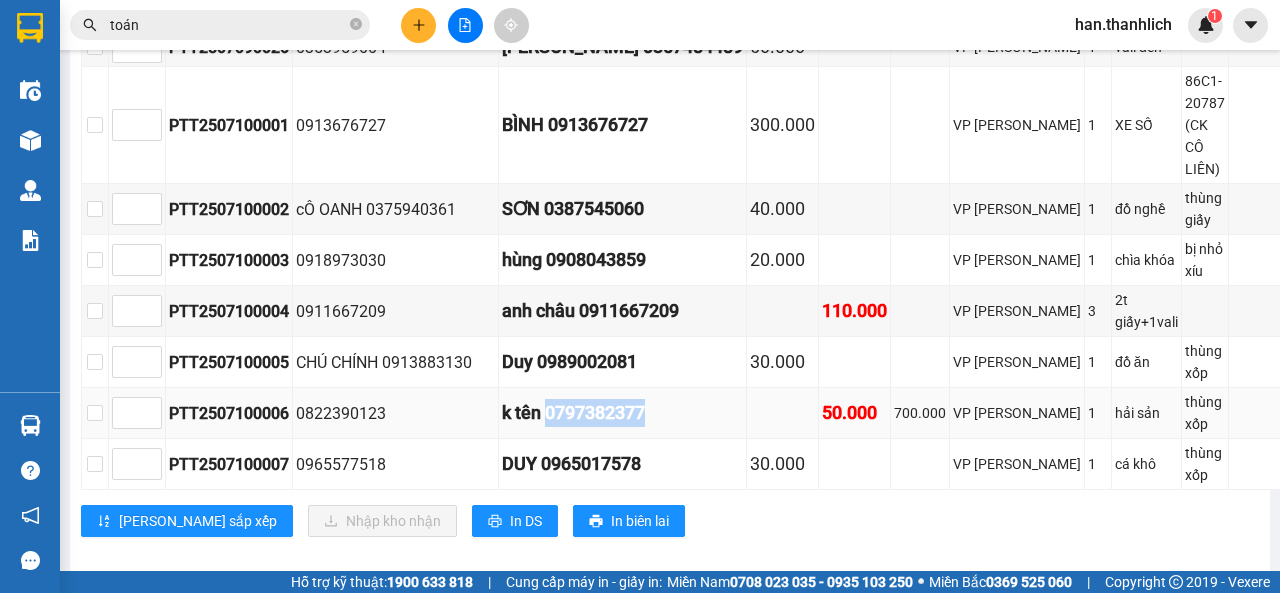 drag, startPoint x: 680, startPoint y: 386, endPoint x: 577, endPoint y: 396, distance: 103.4843 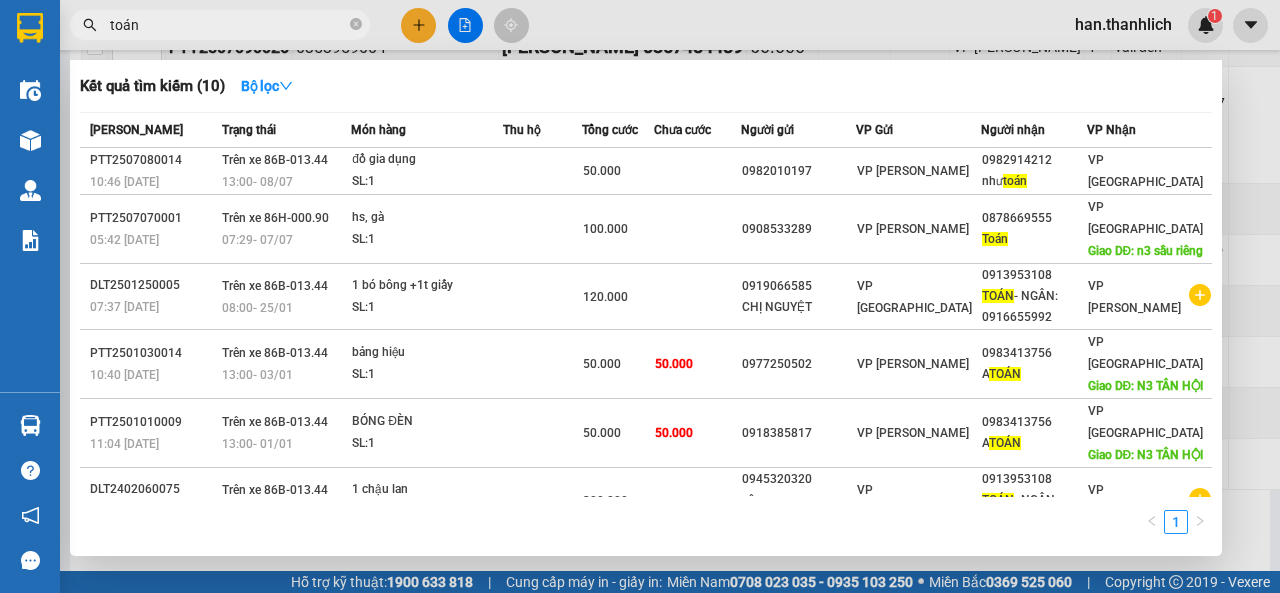 click on "toán" at bounding box center (228, 25) 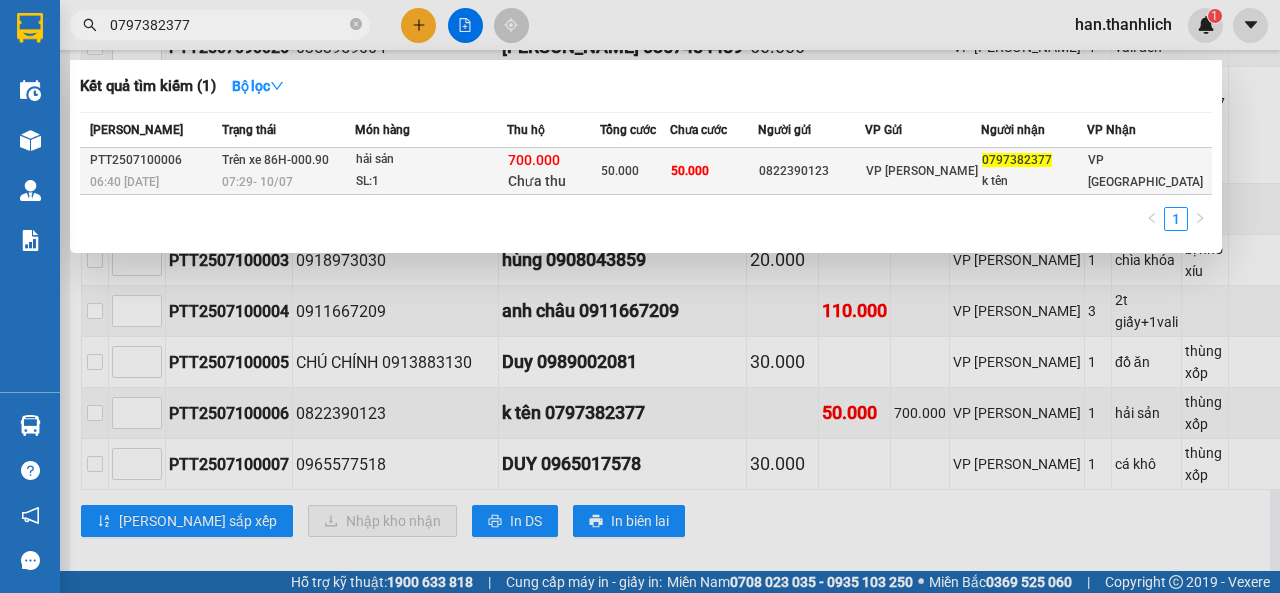 type on "0797382377" 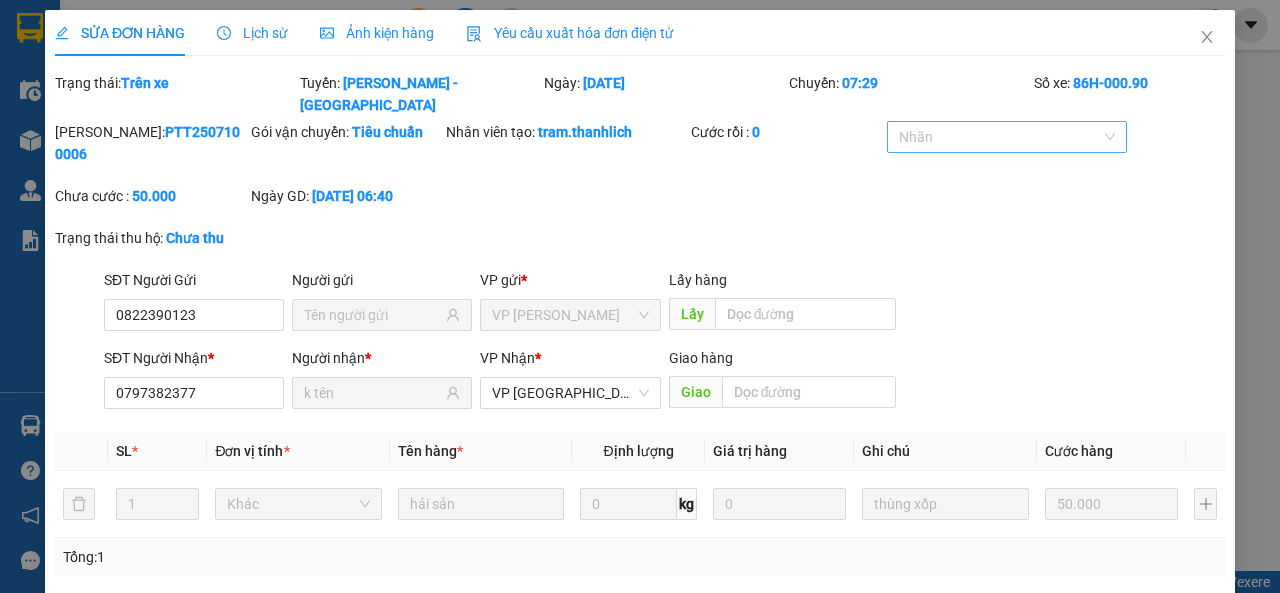 scroll, scrollTop: 0, scrollLeft: 0, axis: both 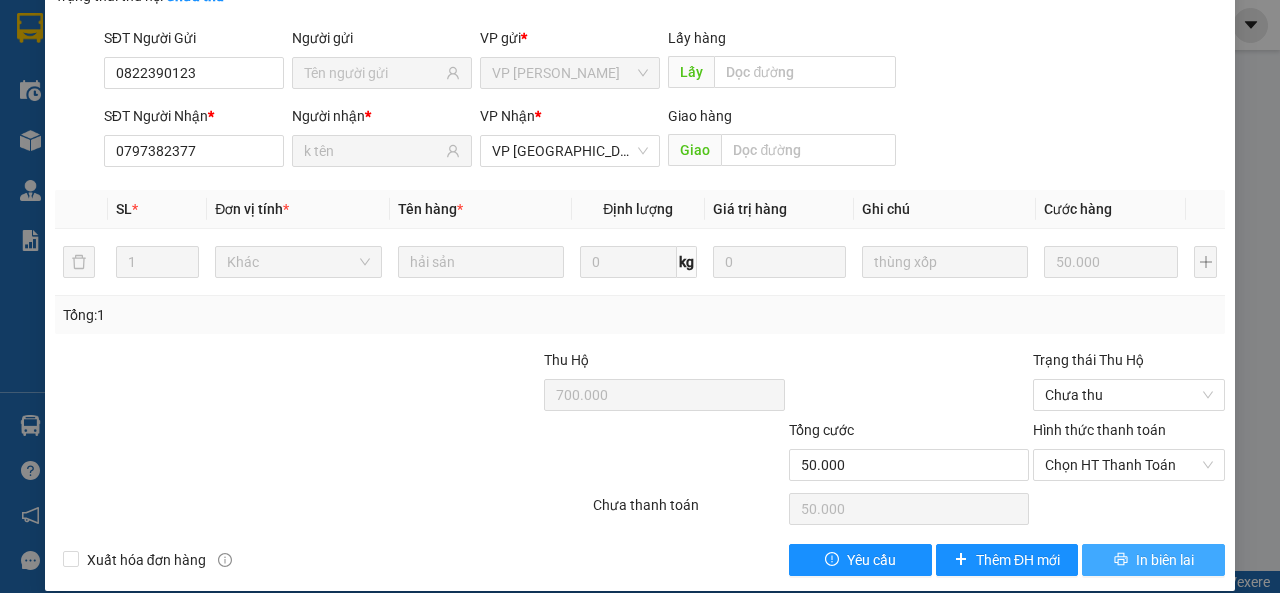 click on "In biên lai" at bounding box center (1165, 560) 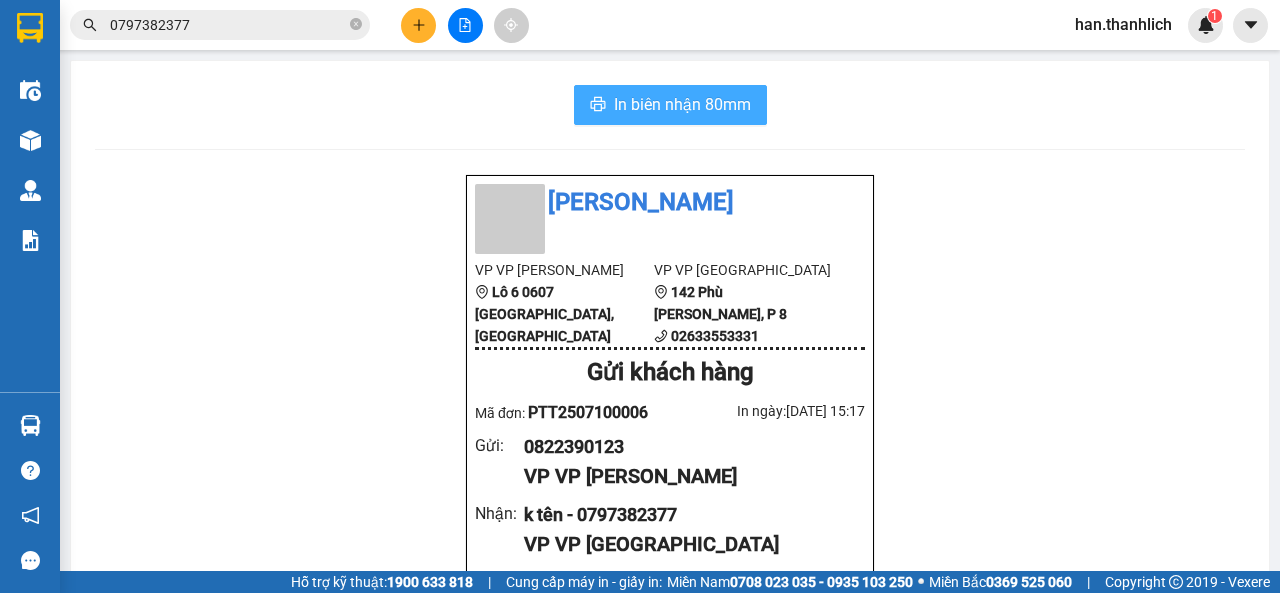 click on "In biên nhận 80mm" at bounding box center [682, 104] 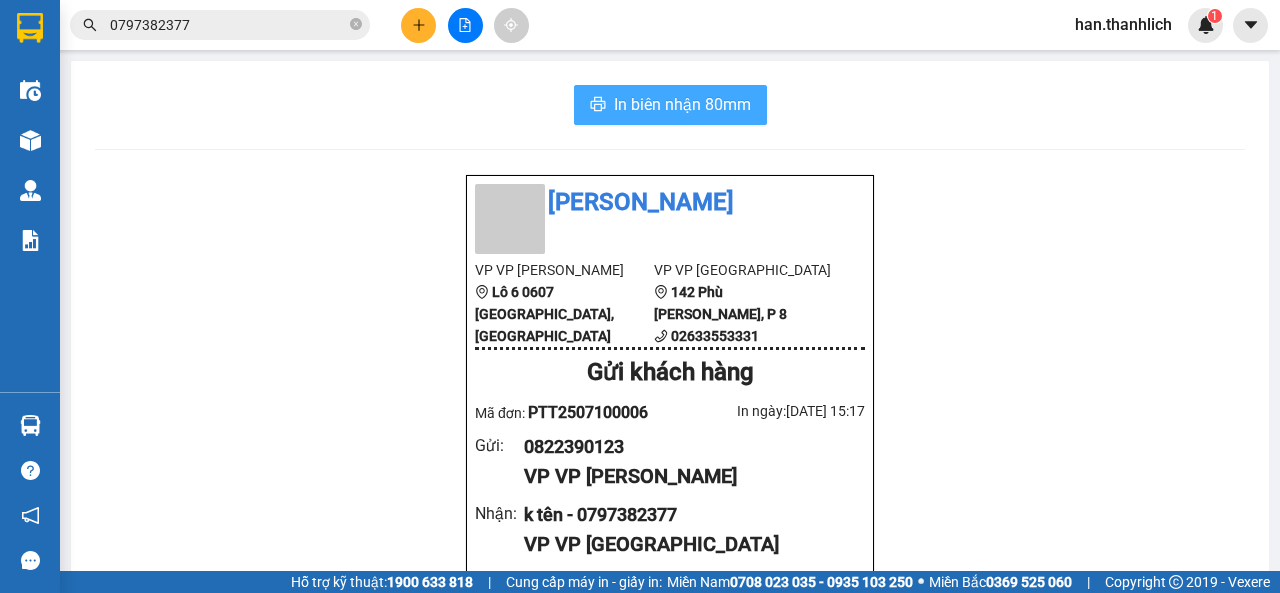 scroll, scrollTop: 0, scrollLeft: 0, axis: both 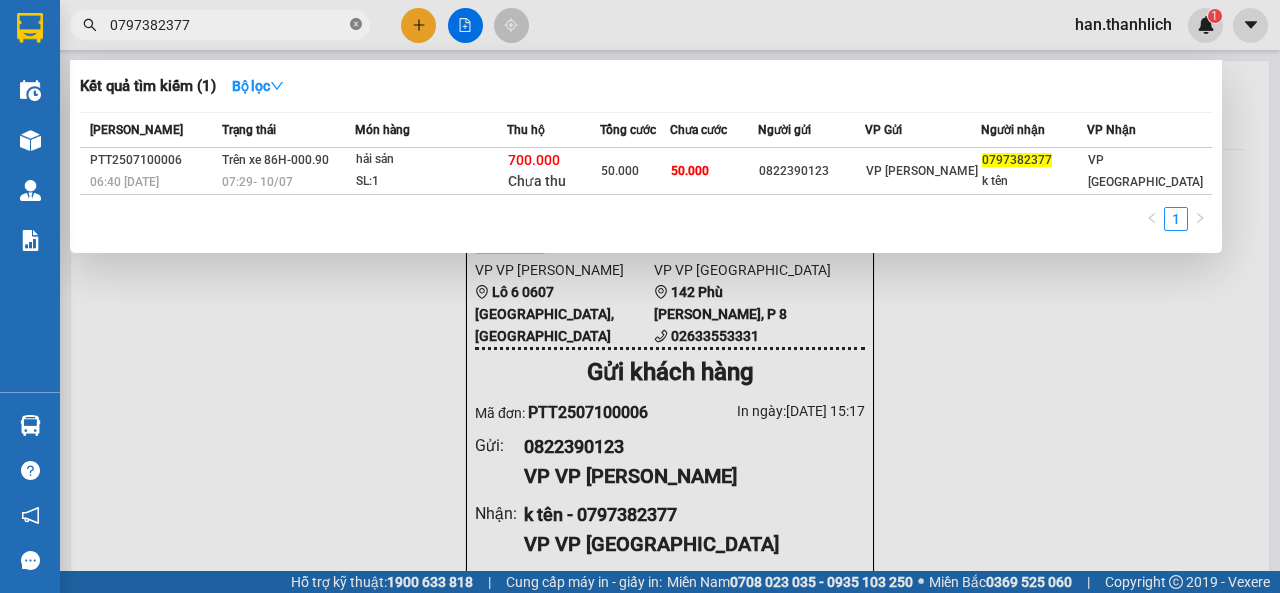 click 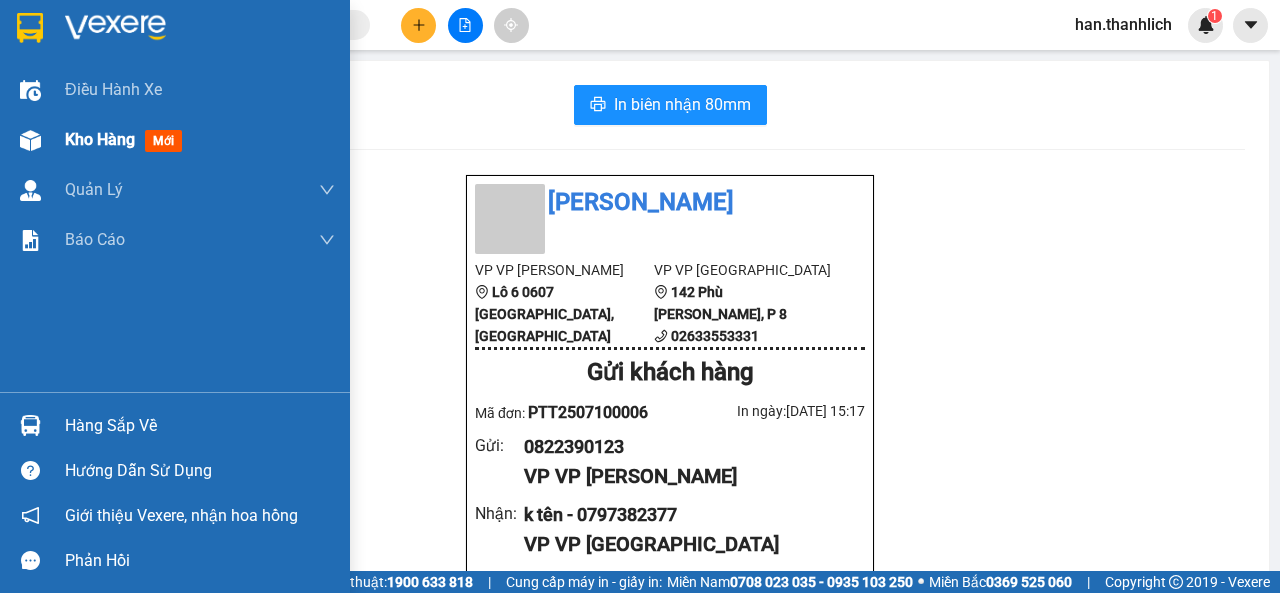 click on "Kho hàng mới" at bounding box center (200, 140) 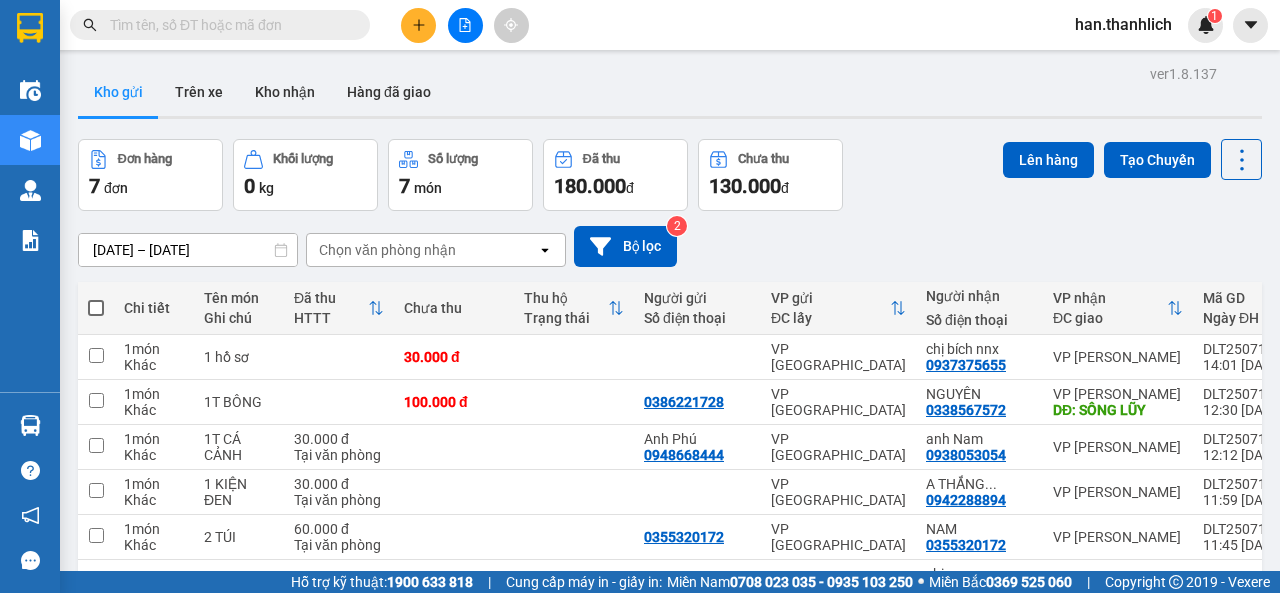 click at bounding box center (96, 308) 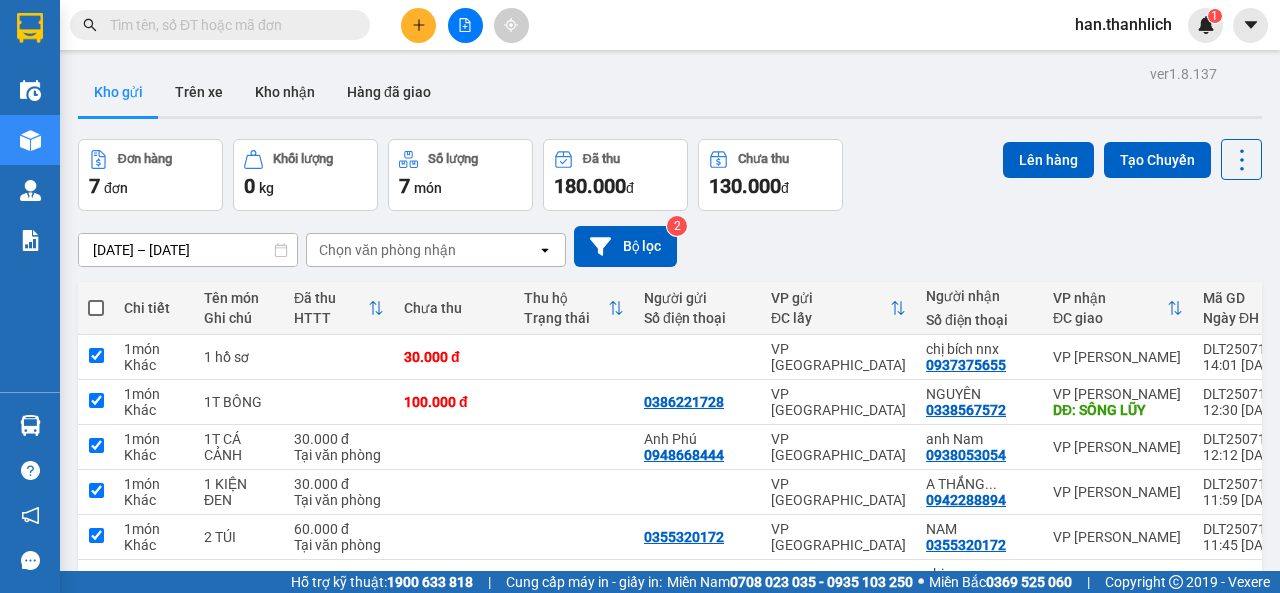 checkbox on "true" 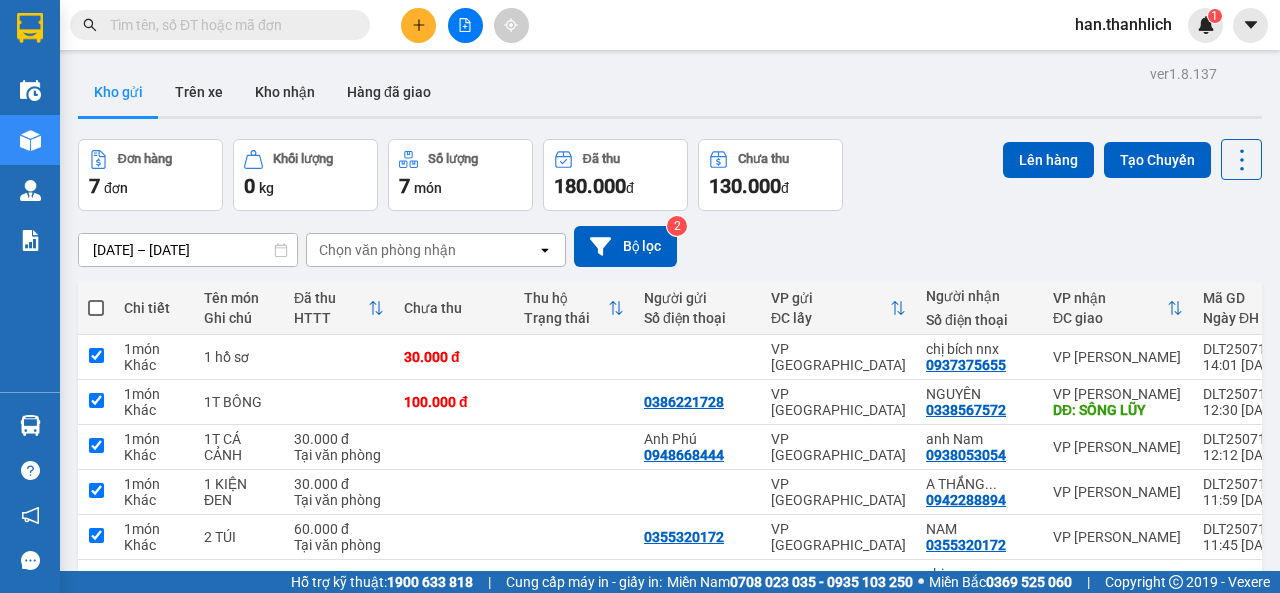 checkbox on "true" 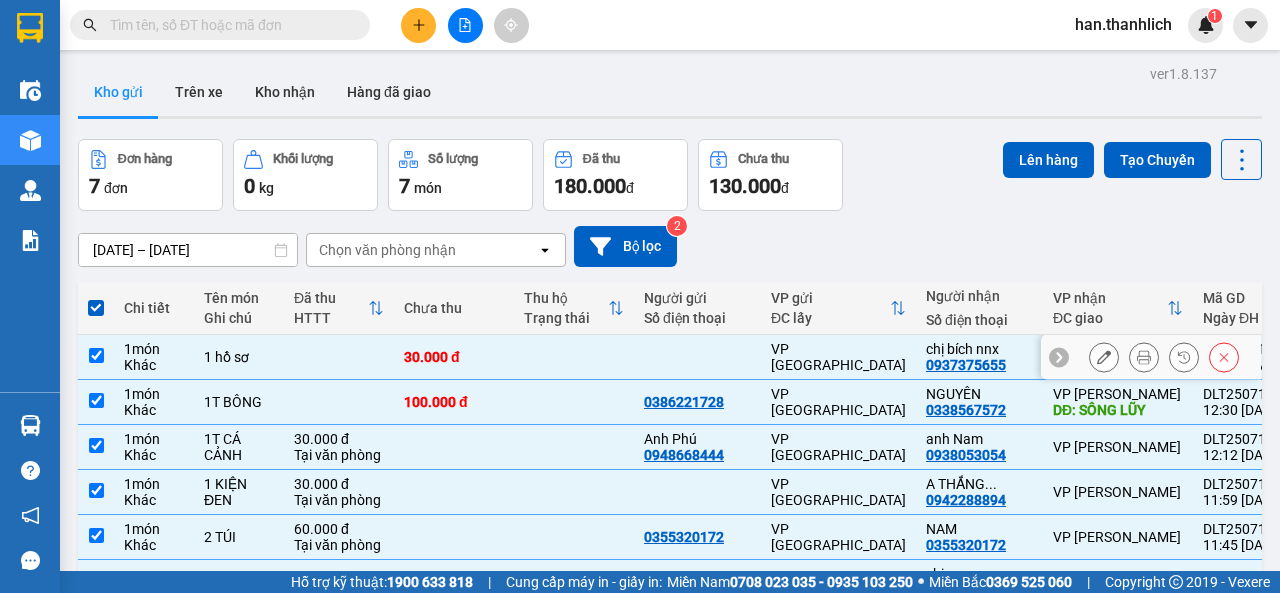 click at bounding box center [339, 357] 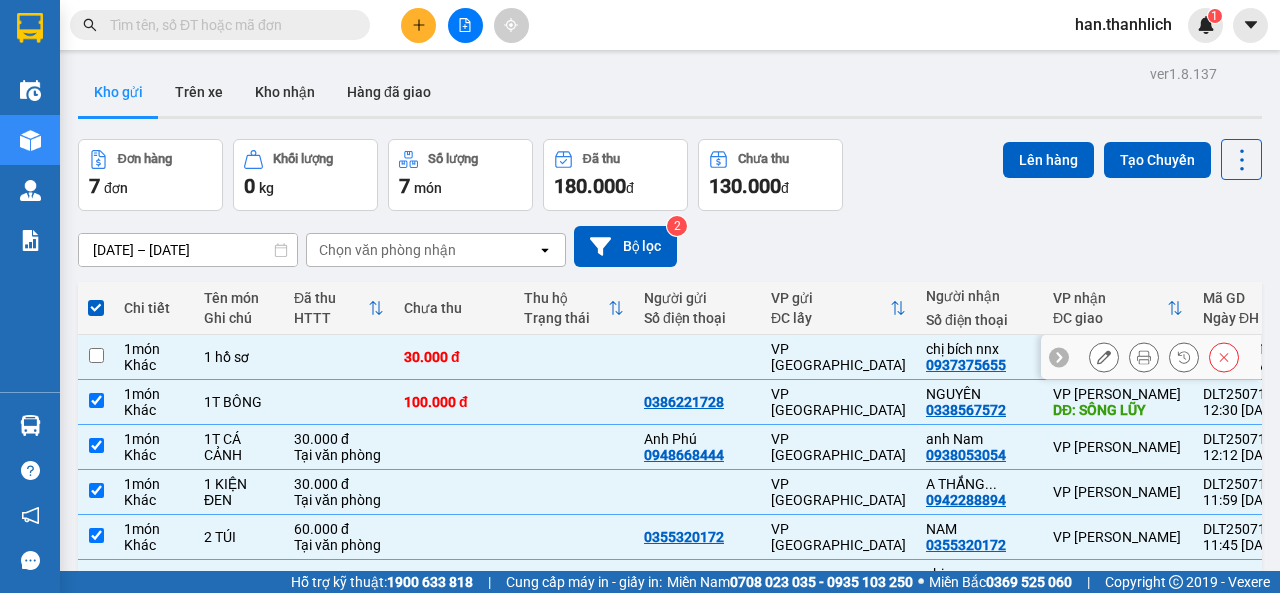 checkbox on "false" 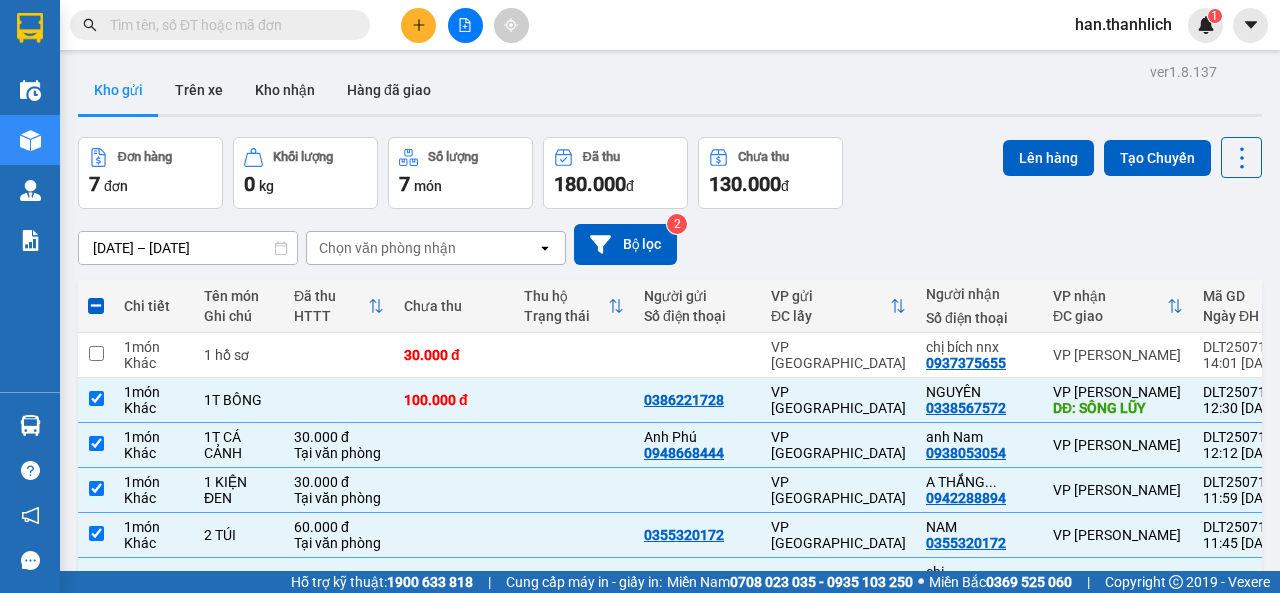 scroll, scrollTop: 0, scrollLeft: 0, axis: both 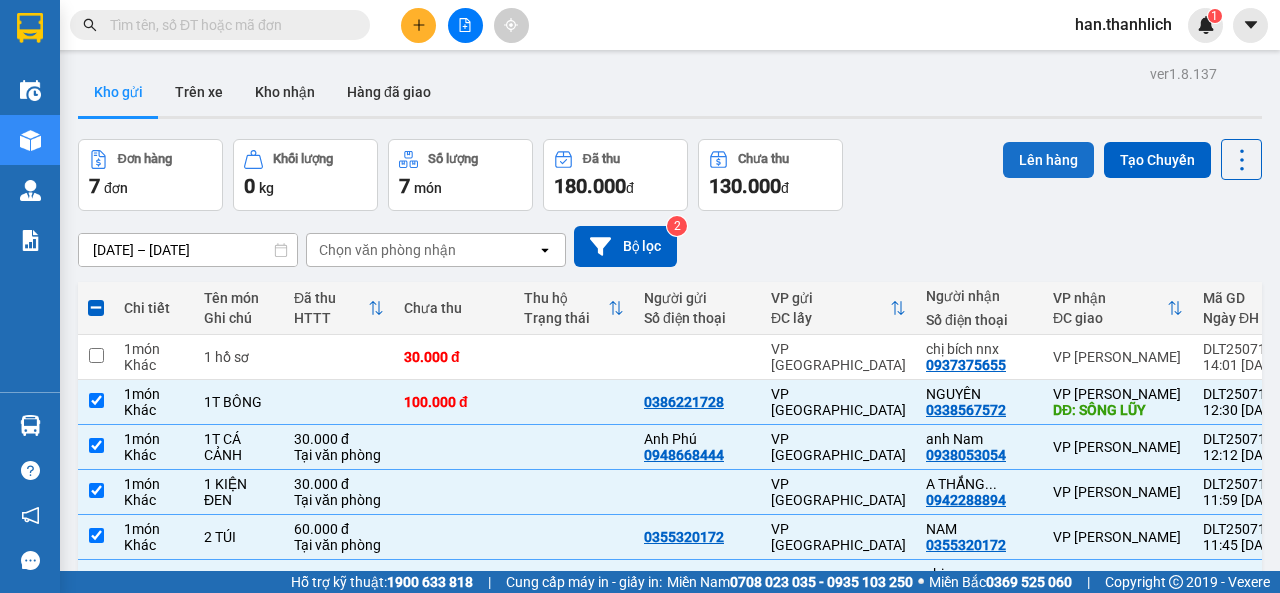 click on "Lên hàng" at bounding box center [1048, 160] 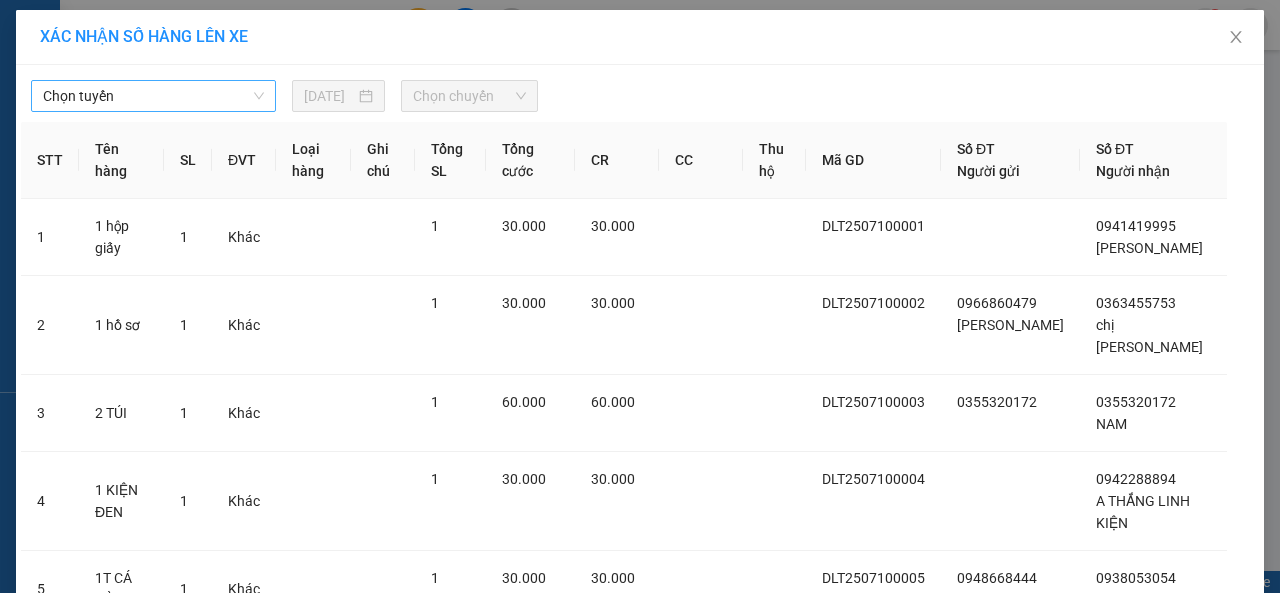 click on "Chọn tuyến" at bounding box center [153, 96] 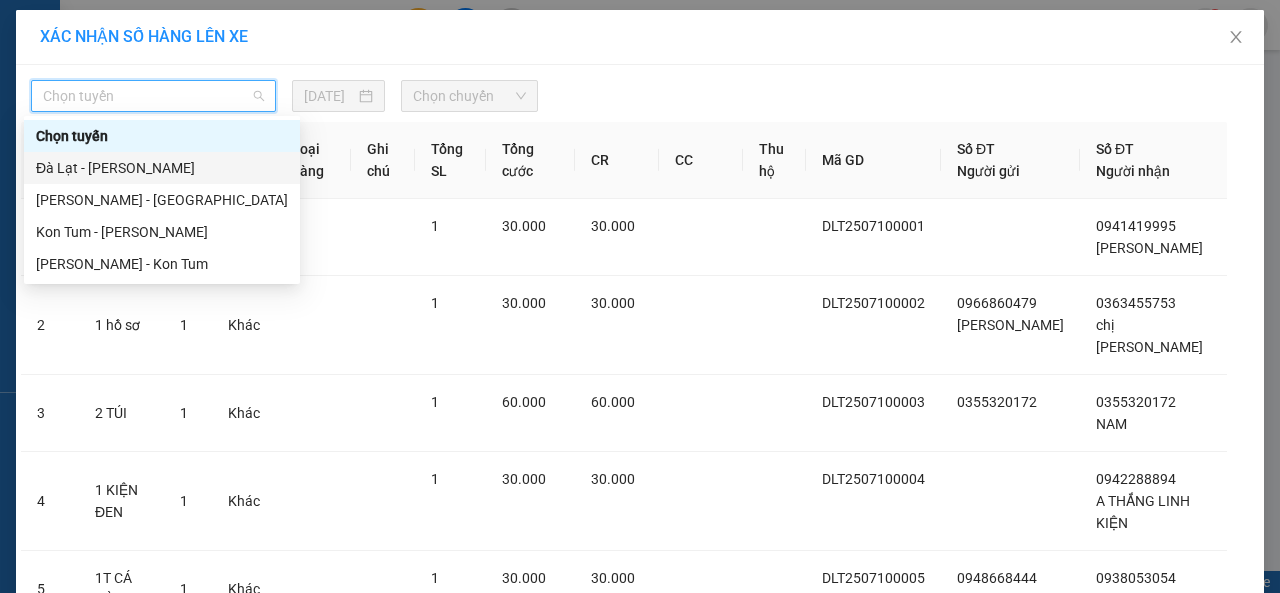 click on "Đà Lạt - [PERSON_NAME]" at bounding box center (162, 168) 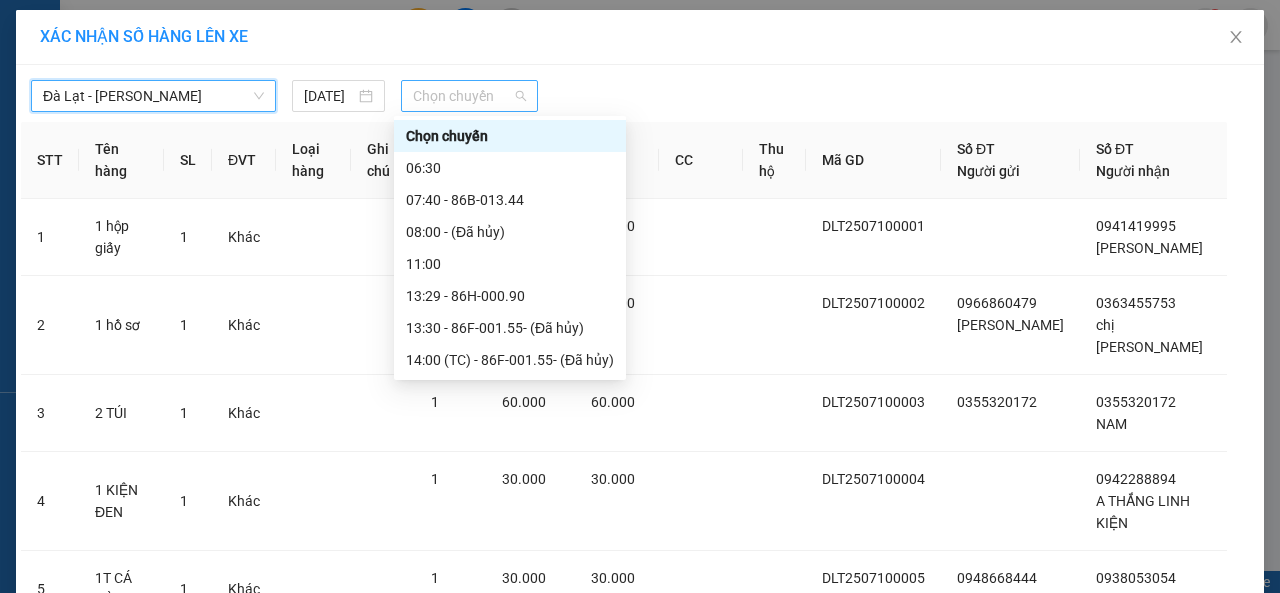 click on "Chọn chuyến" at bounding box center (469, 96) 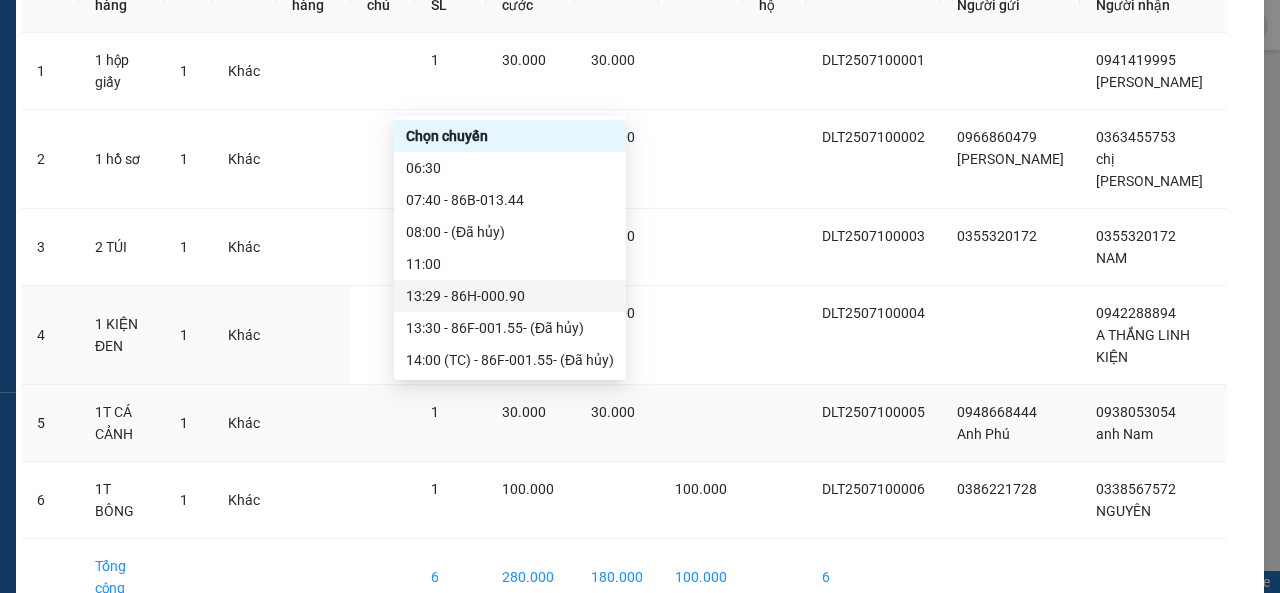 scroll, scrollTop: 236, scrollLeft: 0, axis: vertical 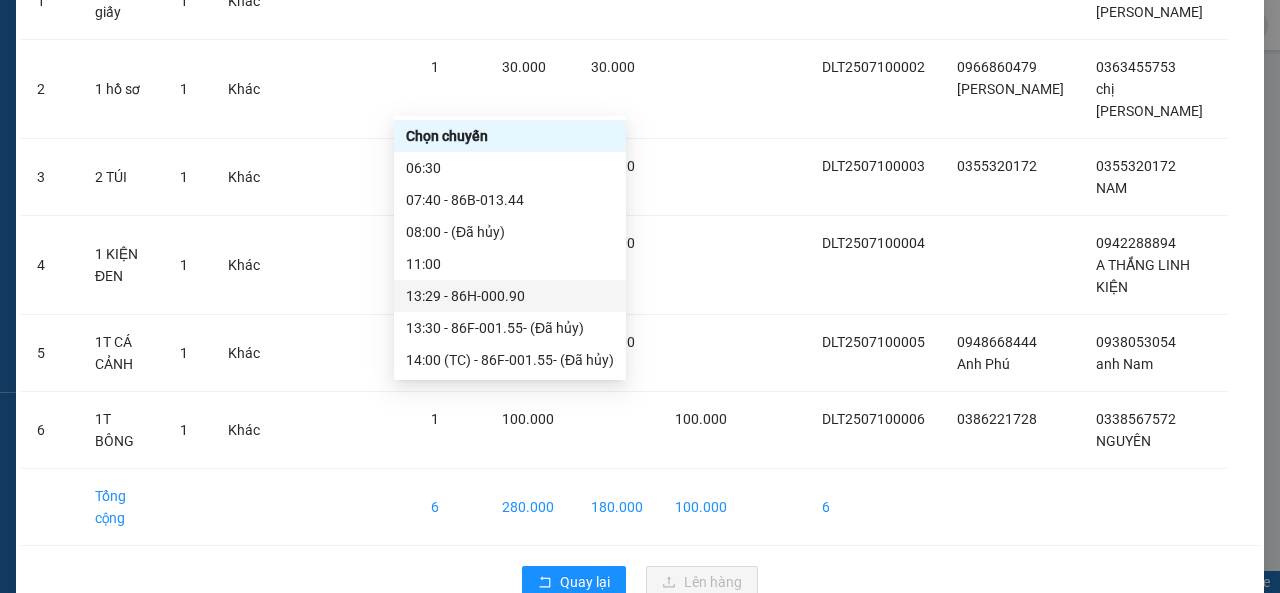 click on "13:29     - 86H-000.90" at bounding box center (510, 296) 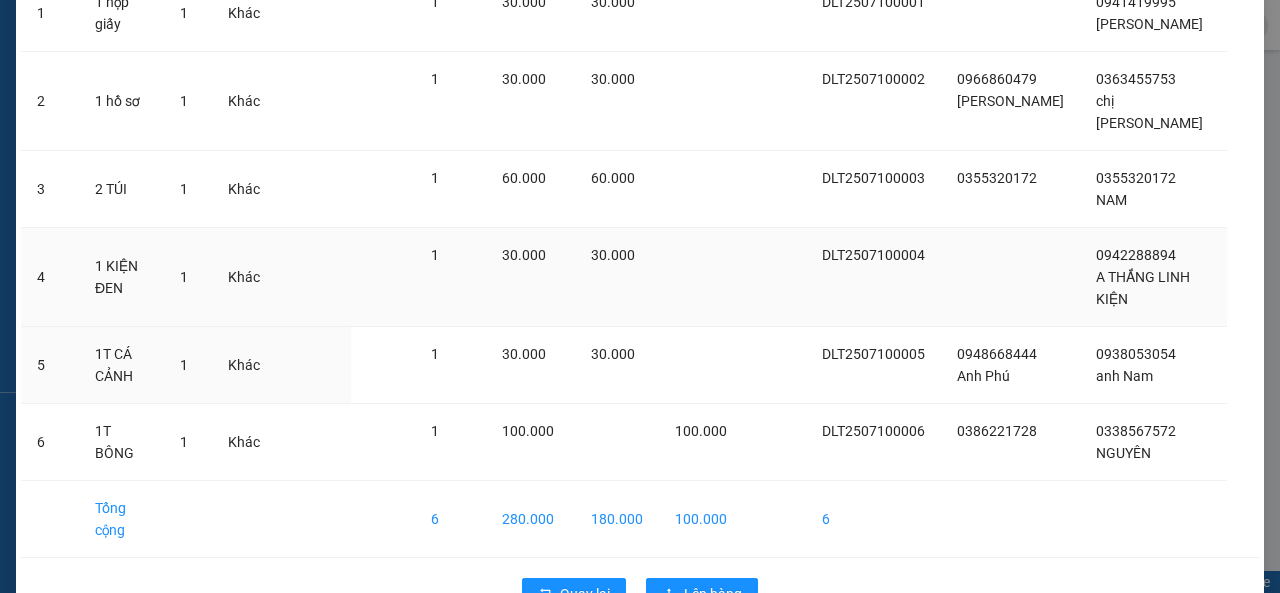 scroll, scrollTop: 248, scrollLeft: 0, axis: vertical 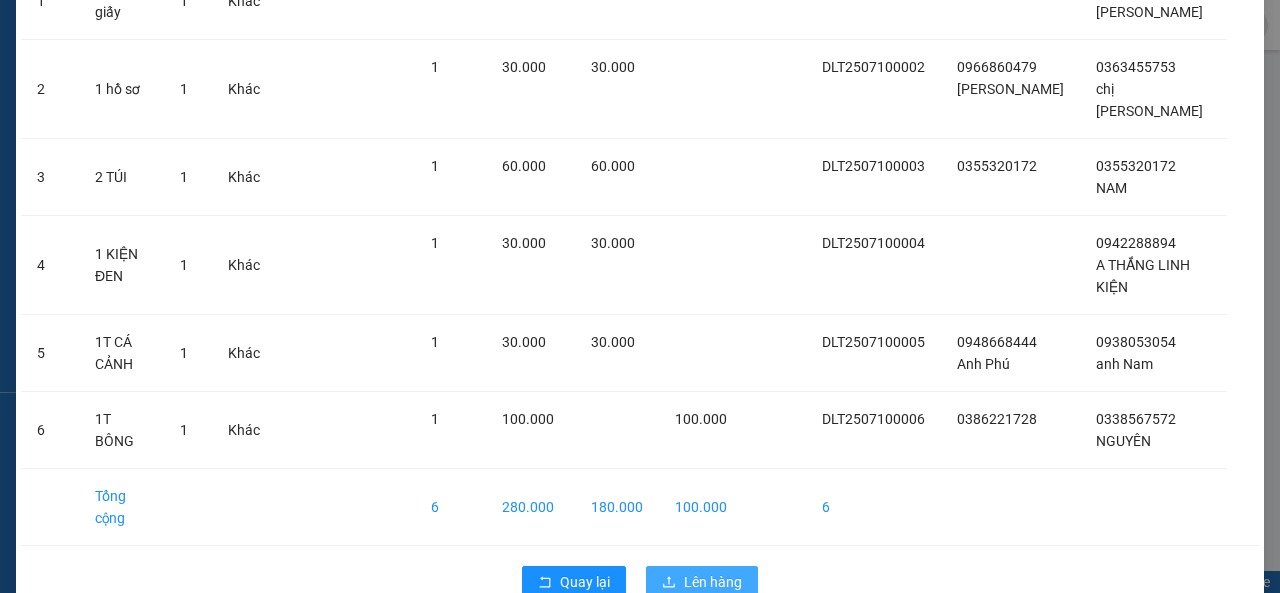 click on "Lên hàng" at bounding box center (713, 582) 